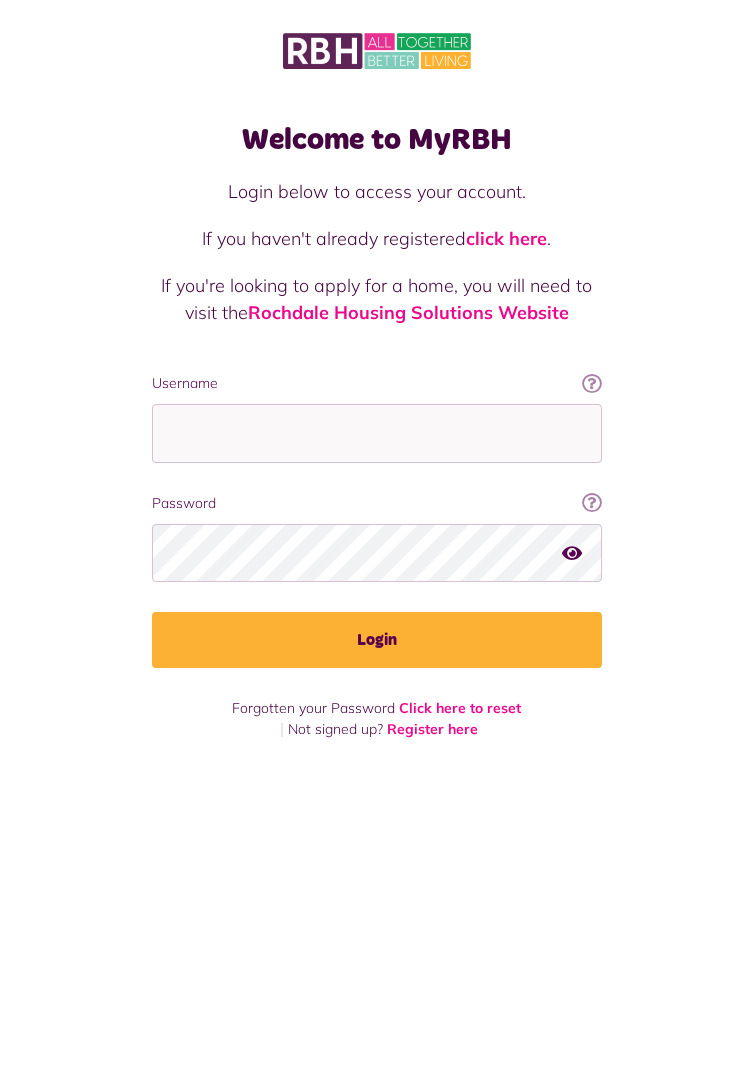 scroll, scrollTop: 0, scrollLeft: 0, axis: both 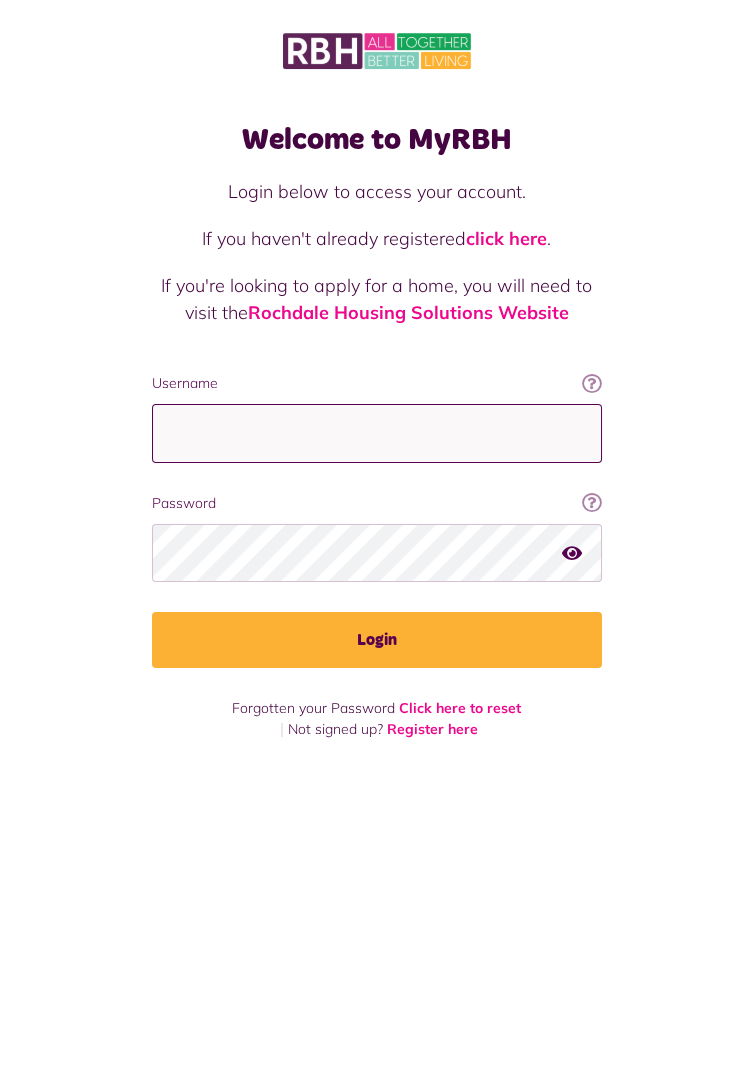 click on "Username" at bounding box center [377, 433] 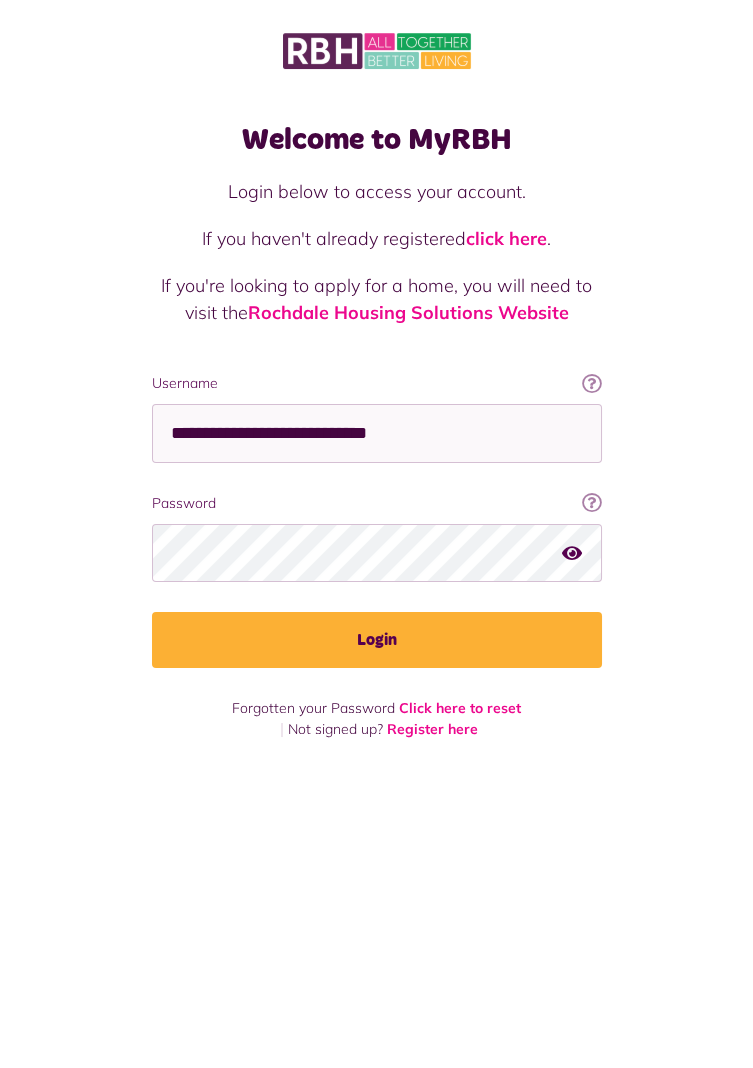 click on "Login" at bounding box center [377, 640] 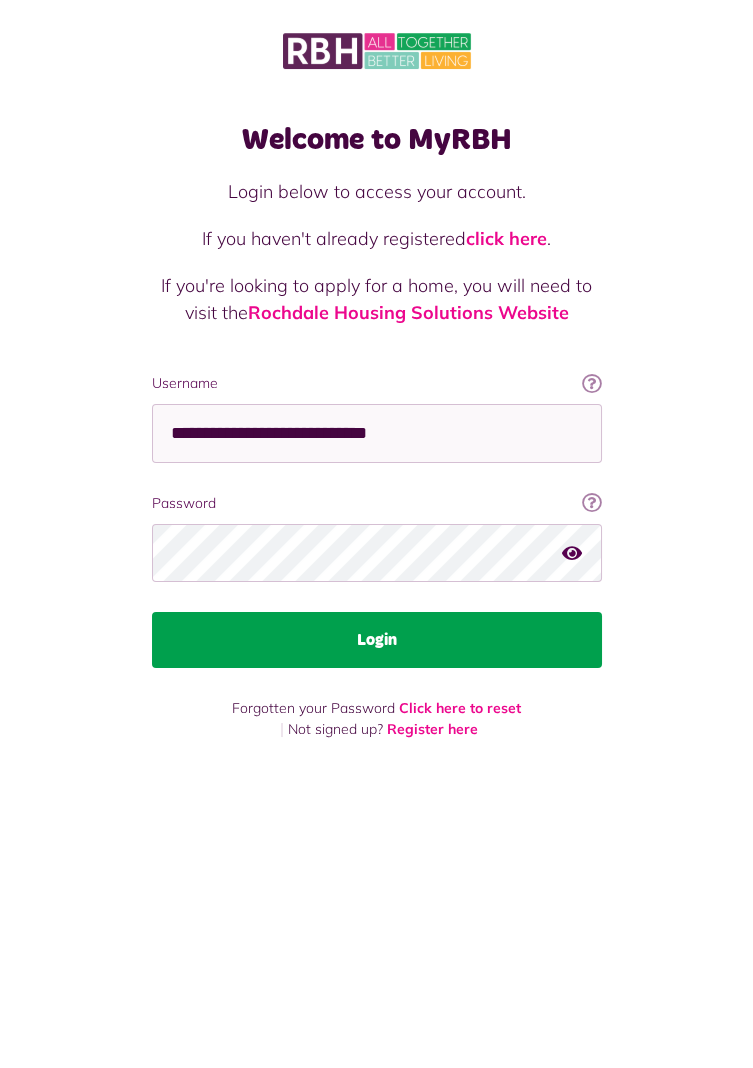click on "Login" at bounding box center (377, 640) 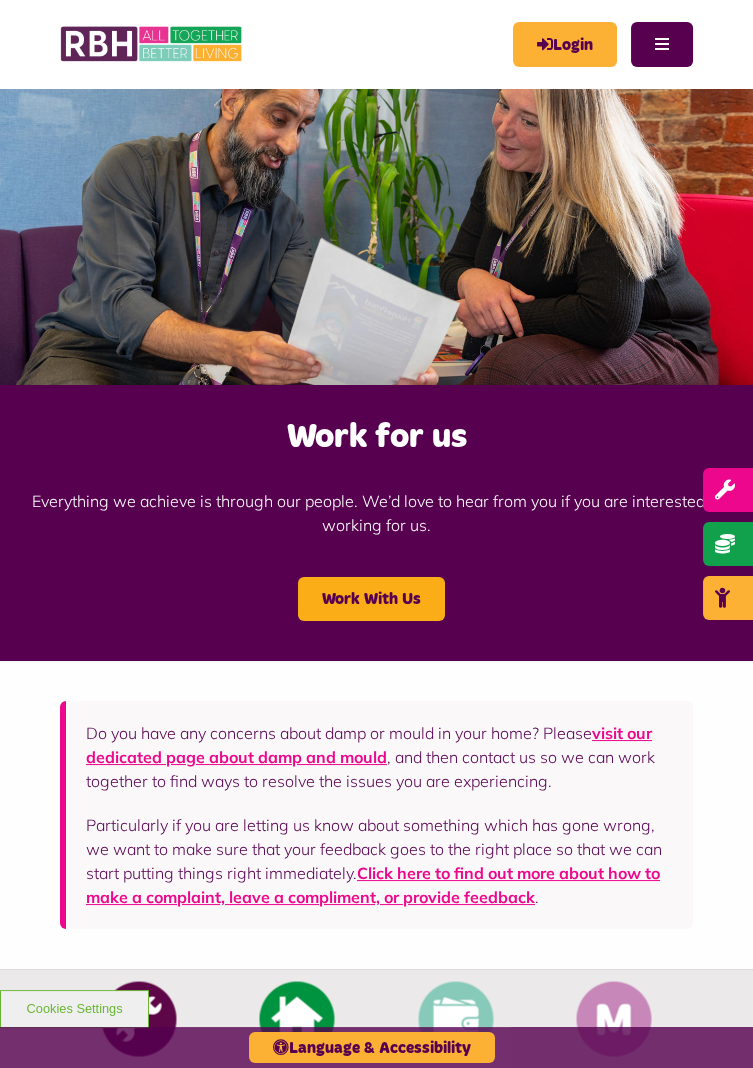 scroll, scrollTop: 0, scrollLeft: 0, axis: both 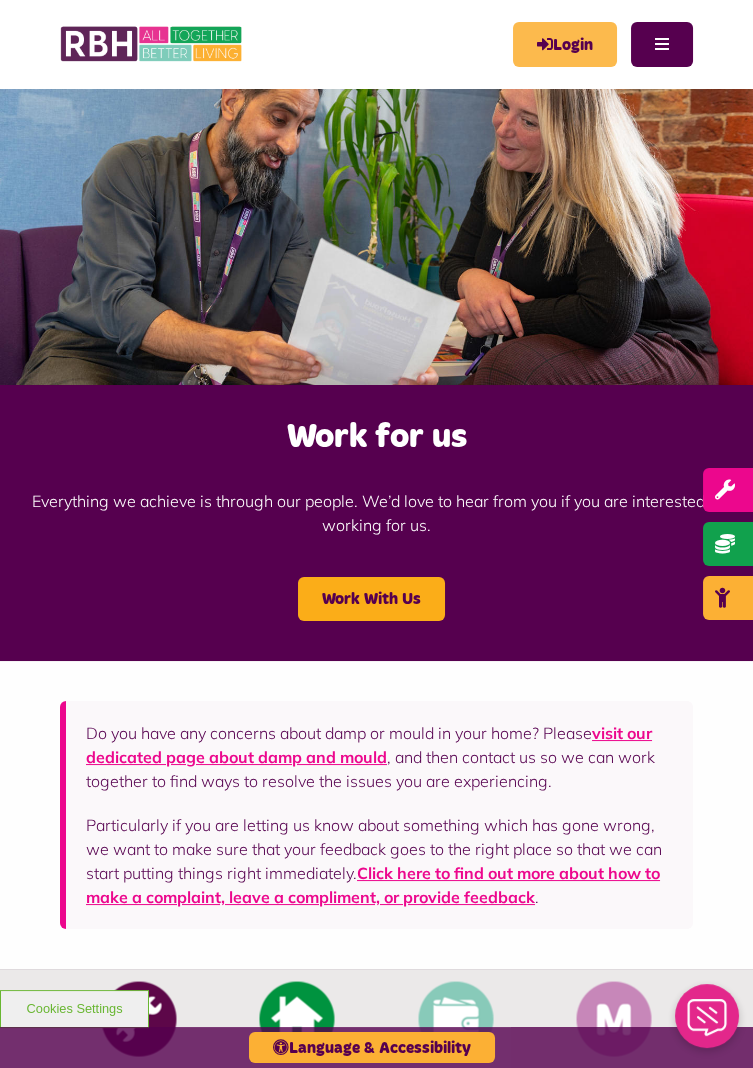click on "Login" at bounding box center (565, 44) 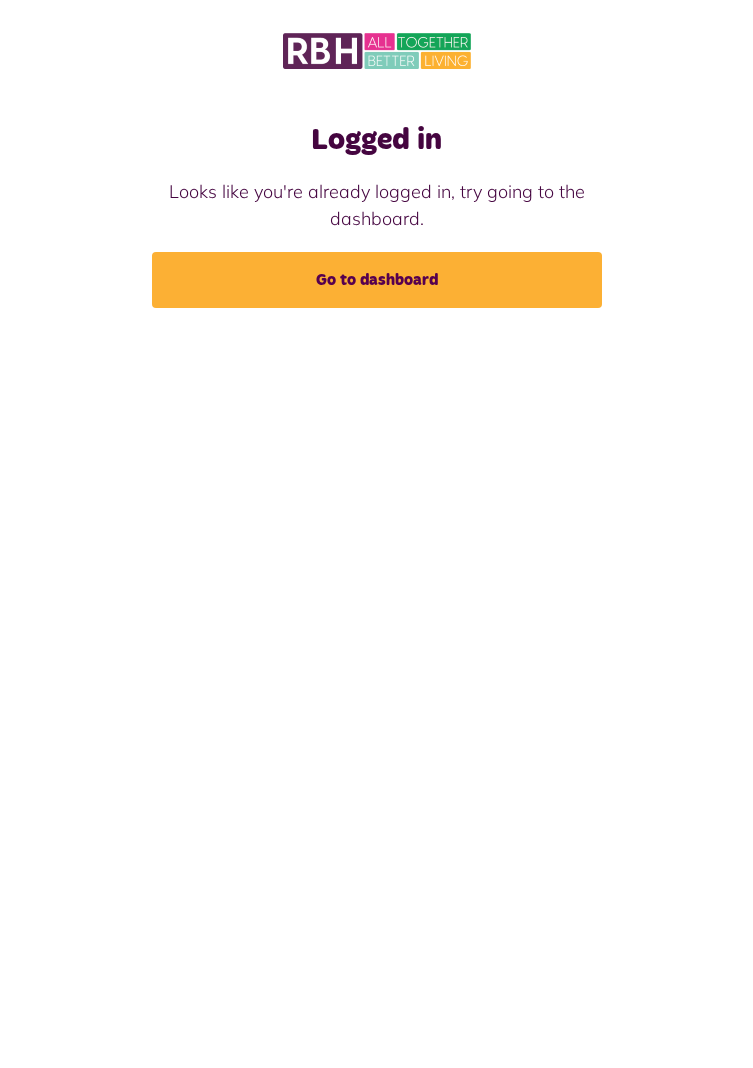 scroll, scrollTop: 0, scrollLeft: 0, axis: both 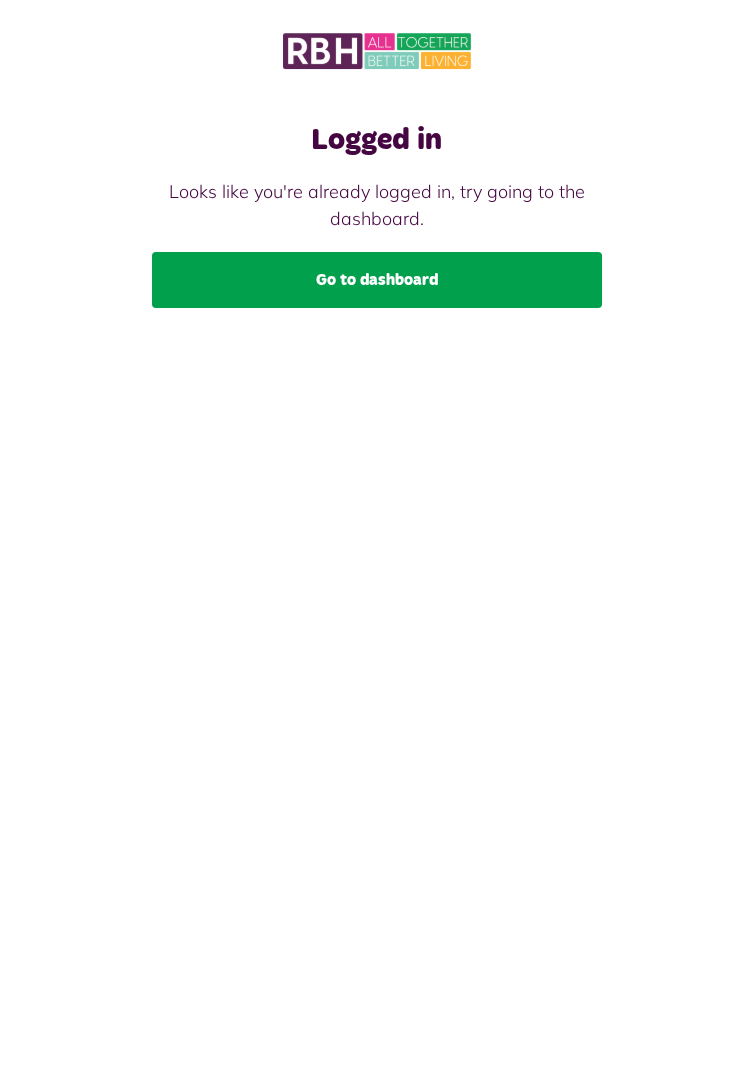 click on "Go to dashboard" at bounding box center (377, 280) 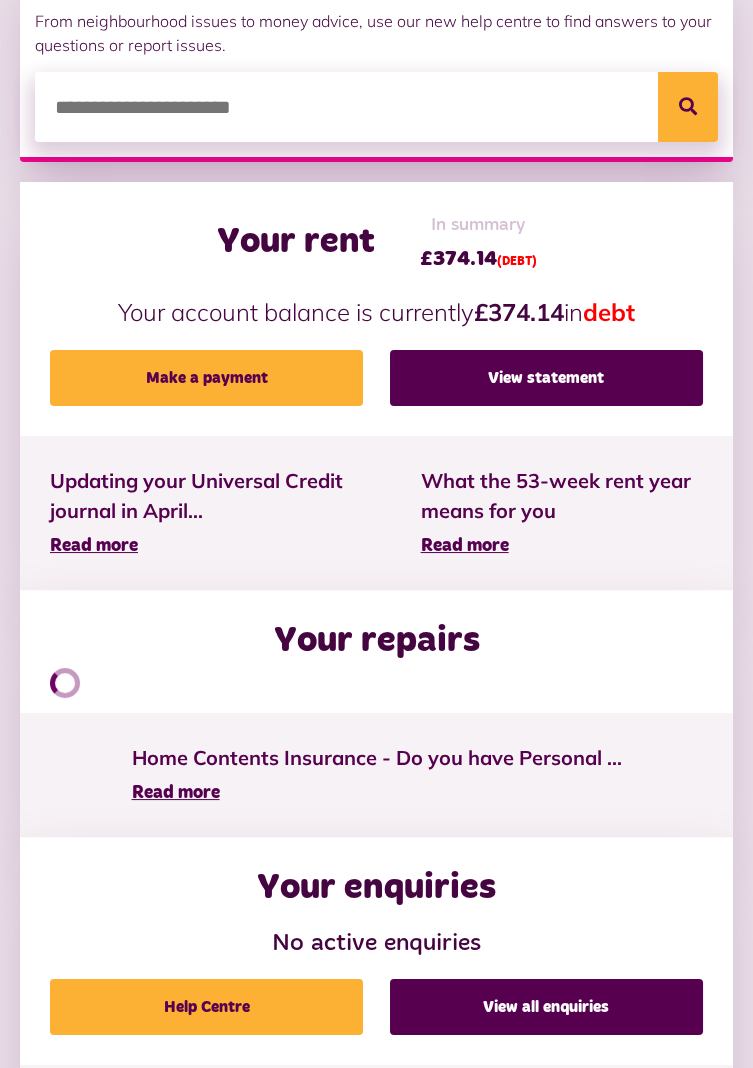 scroll, scrollTop: 355, scrollLeft: 0, axis: vertical 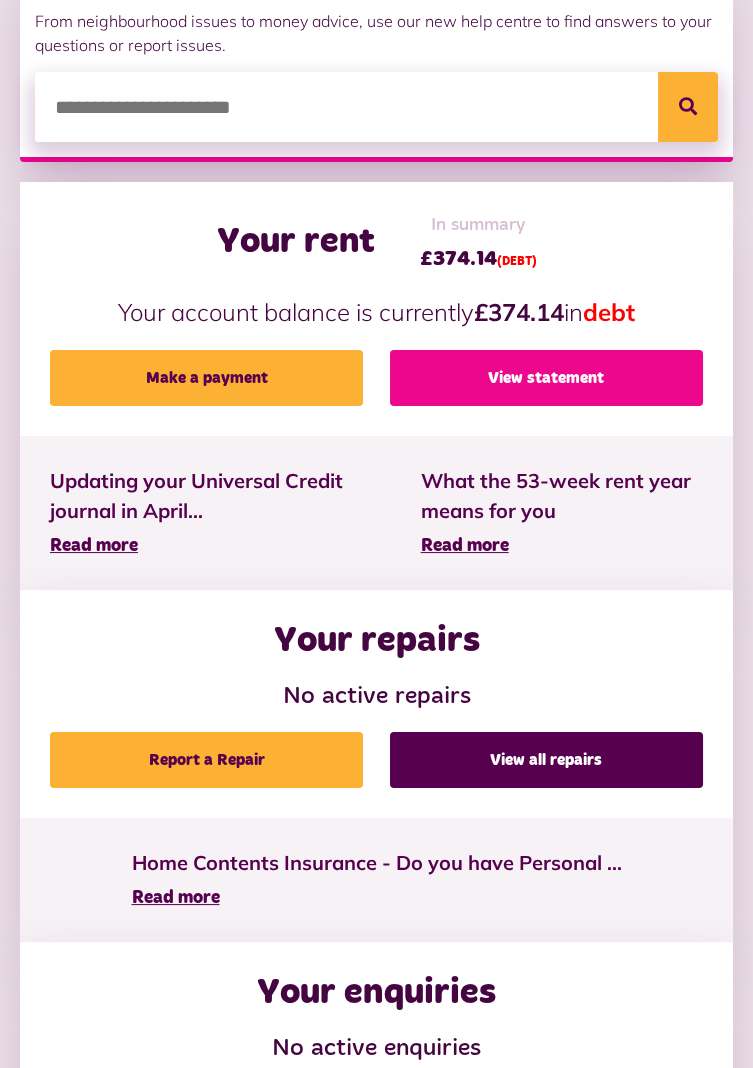 click on "View statement" at bounding box center [546, 378] 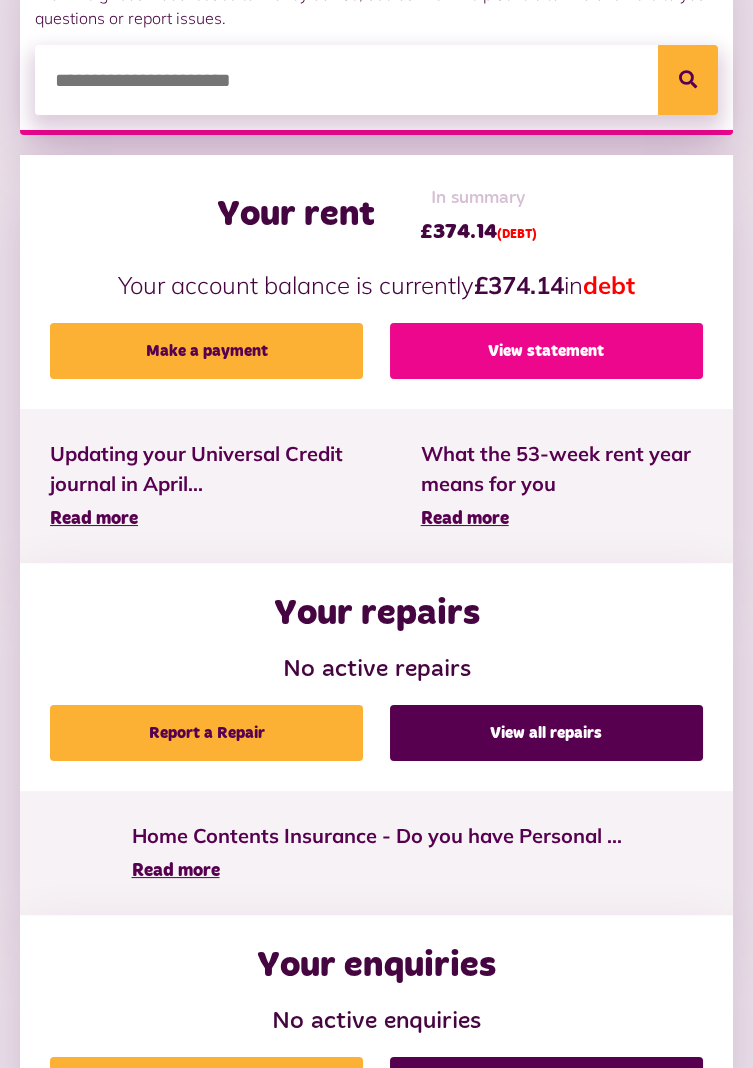 scroll, scrollTop: 419, scrollLeft: 0, axis: vertical 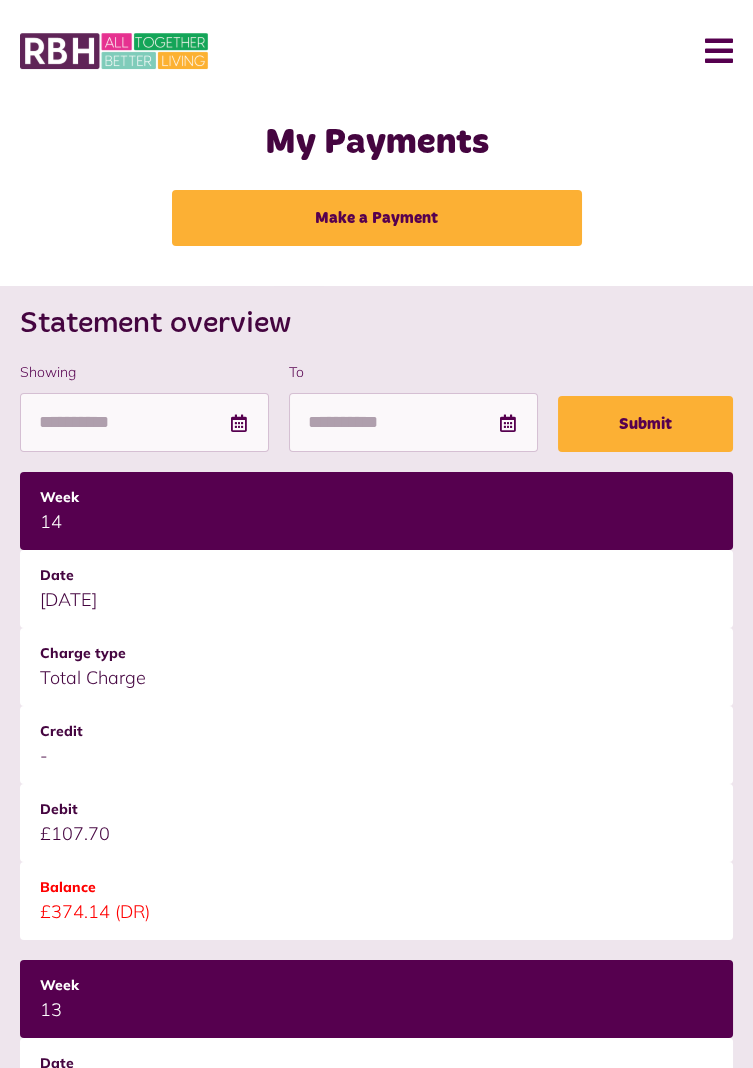 click on "Menu" at bounding box center (711, 51) 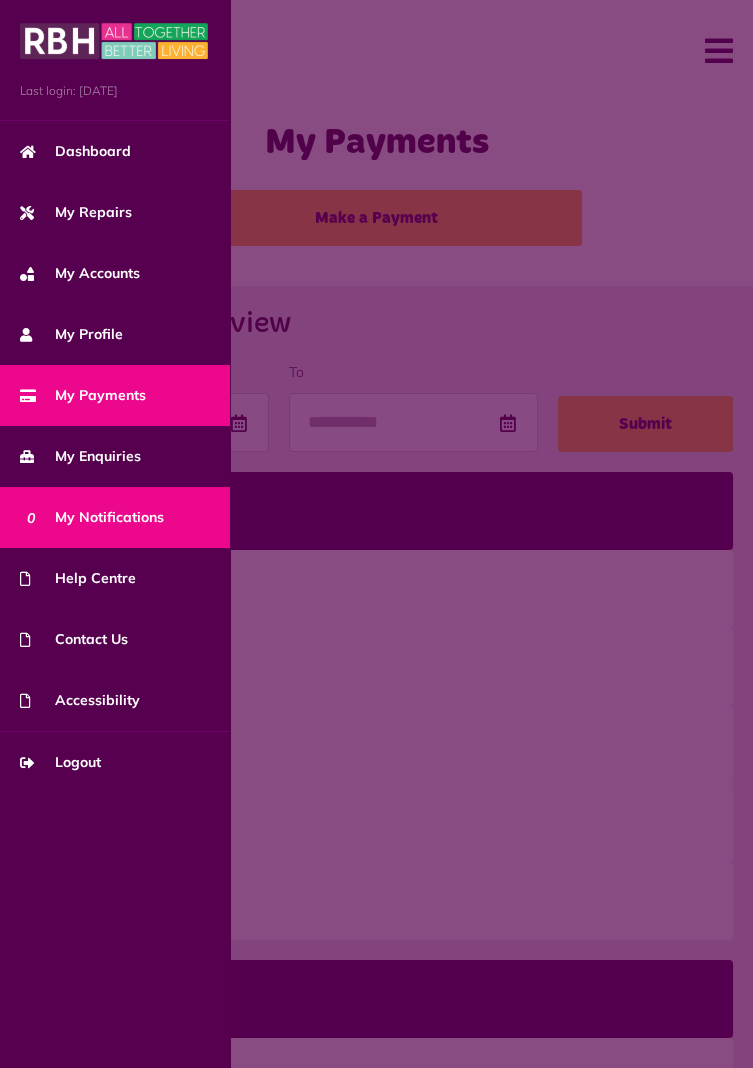 click on "0  My Notifications" at bounding box center (92, 517) 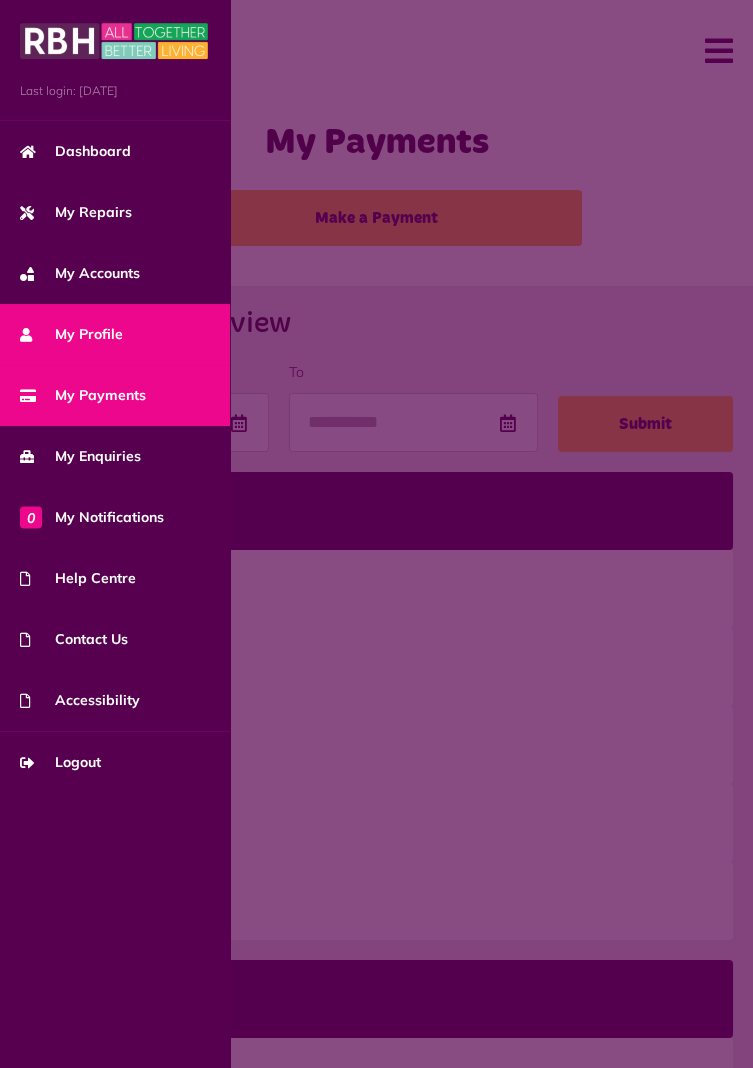 click on "My Profile" at bounding box center [71, 334] 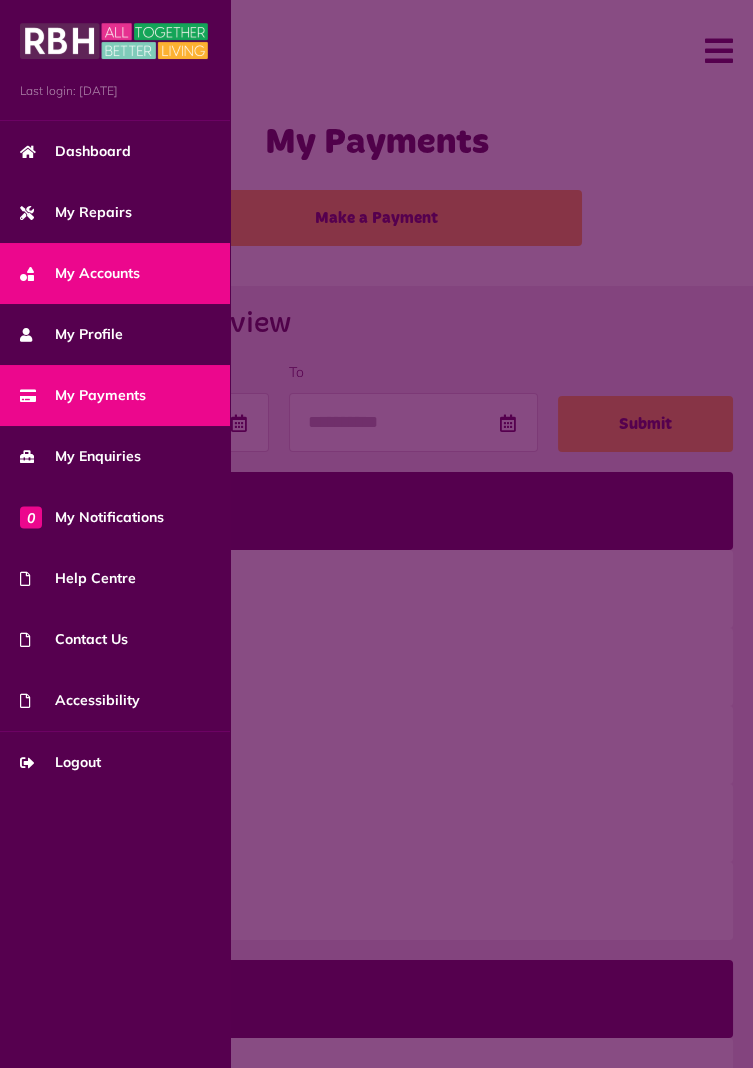 click on "My Accounts" at bounding box center (80, 273) 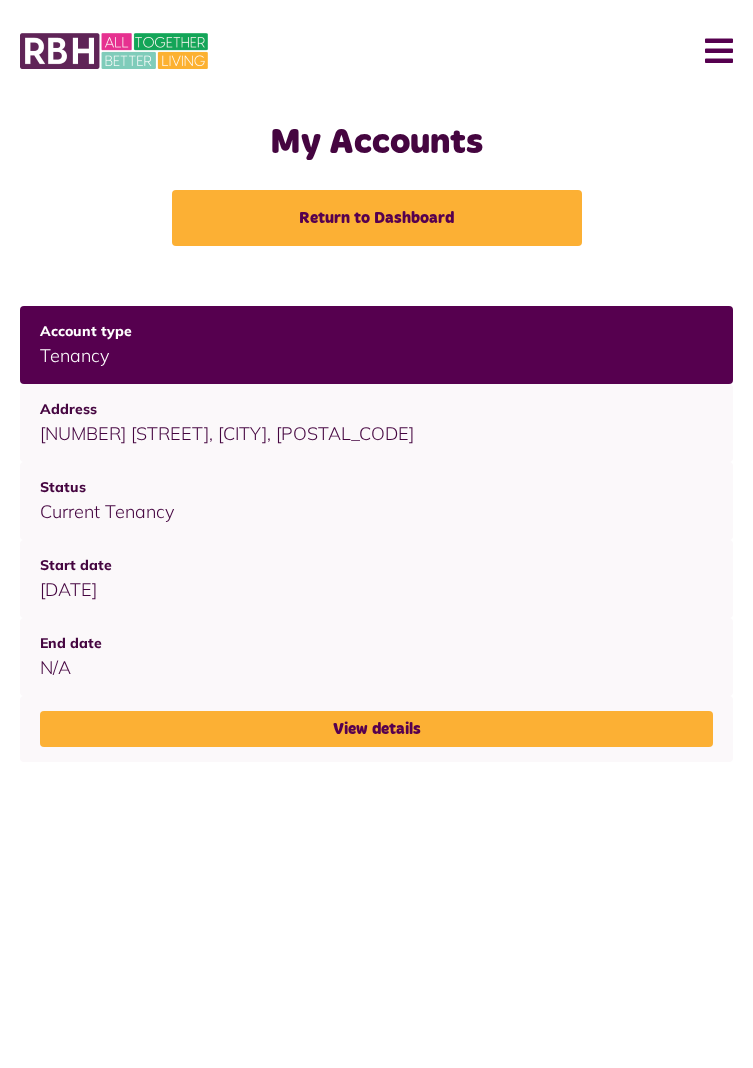 scroll, scrollTop: 0, scrollLeft: 0, axis: both 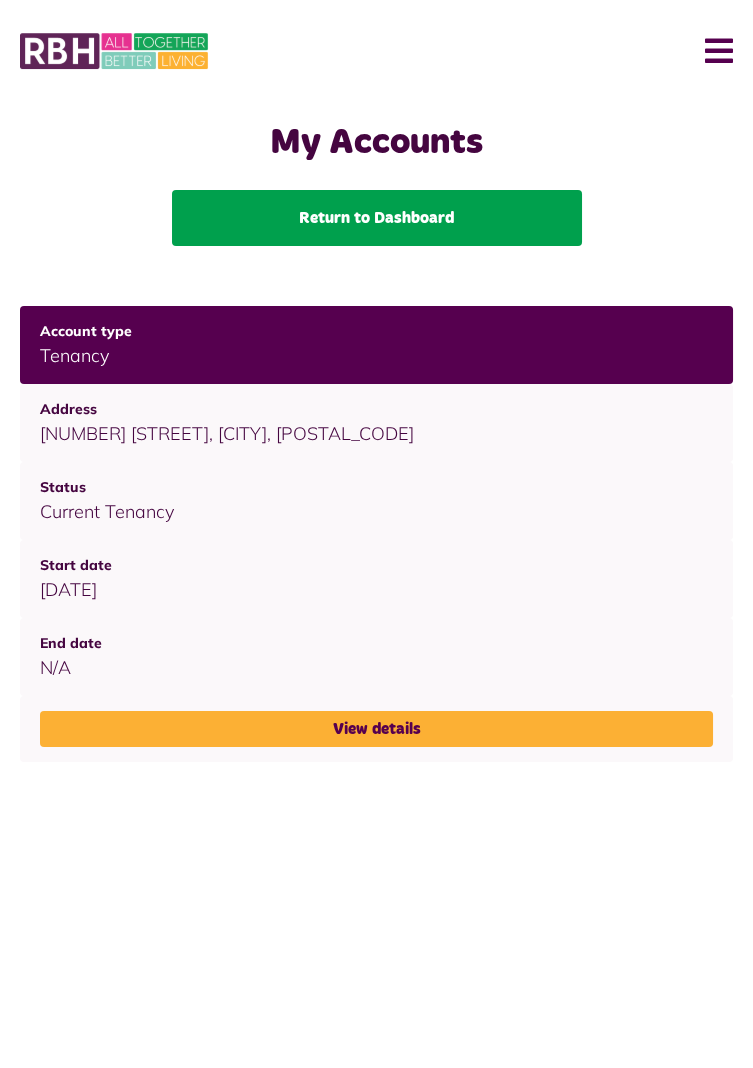 click on "Return to Dashboard" at bounding box center (377, 218) 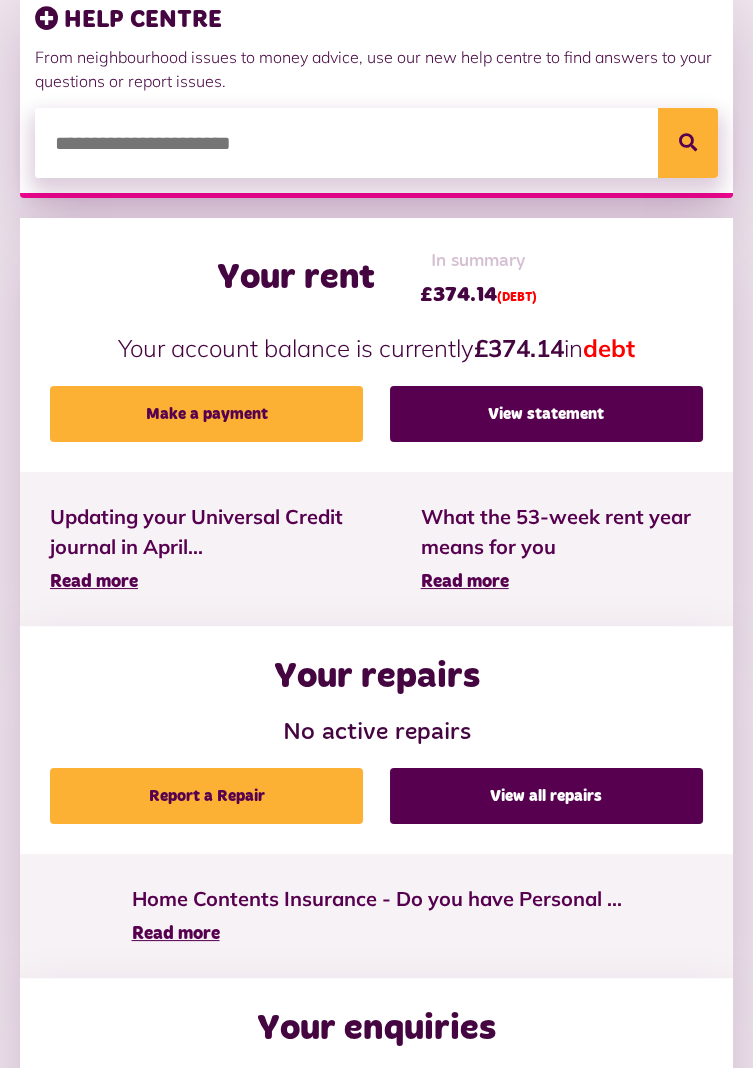 scroll, scrollTop: 318, scrollLeft: 0, axis: vertical 